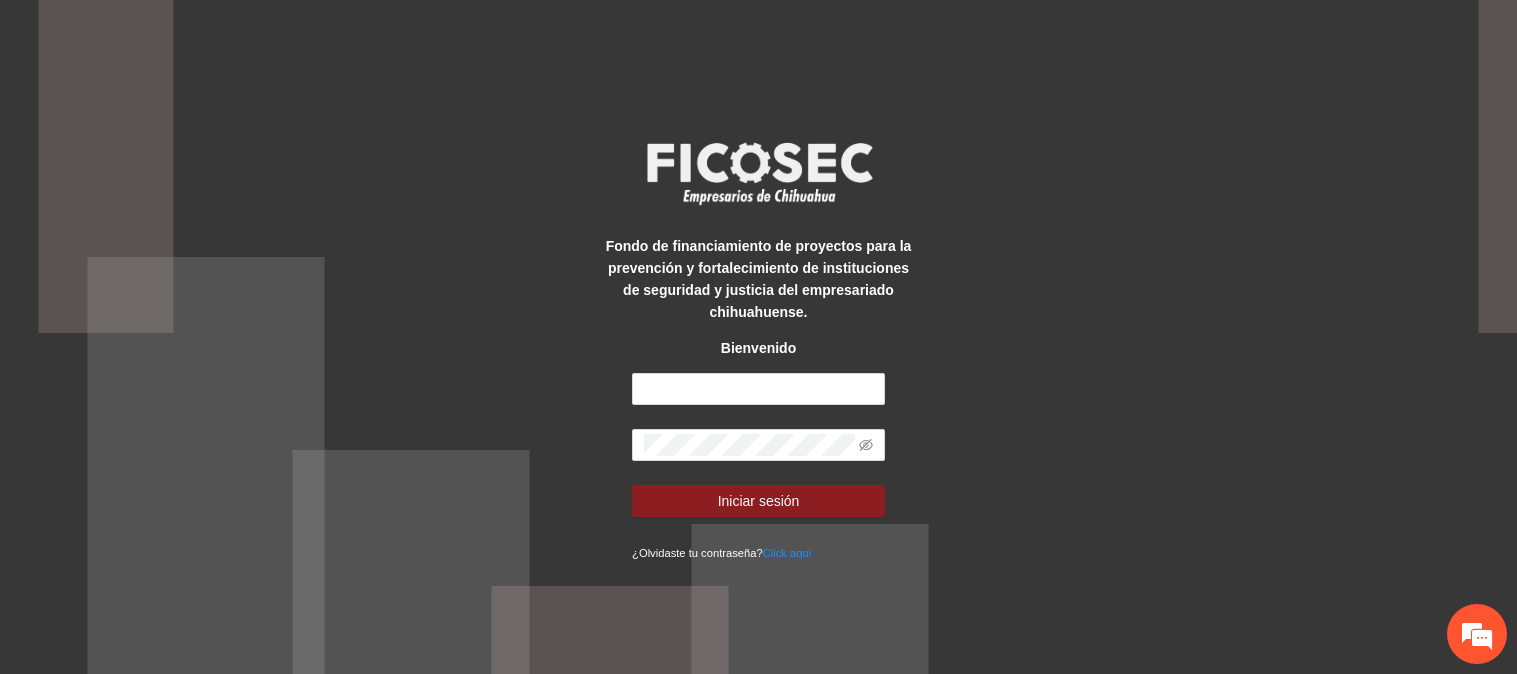 scroll, scrollTop: 0, scrollLeft: 0, axis: both 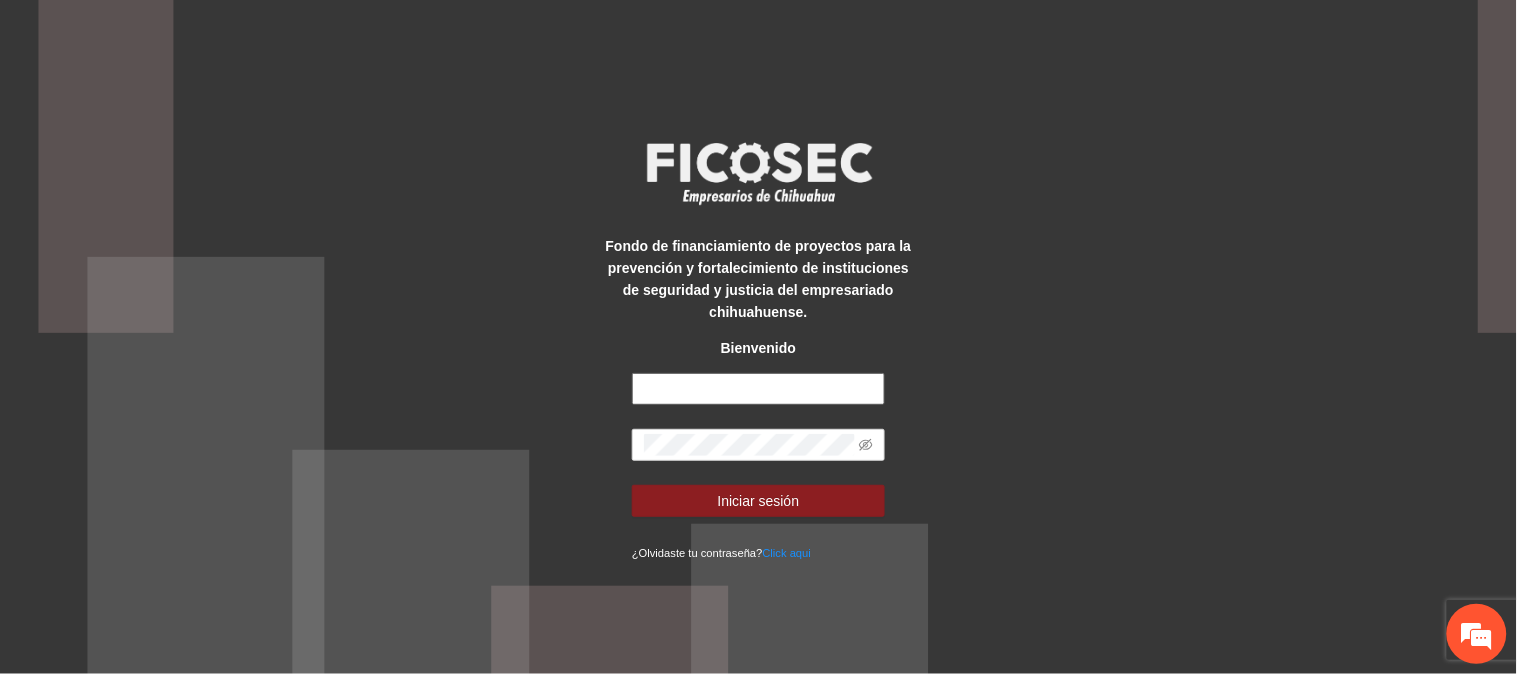 click at bounding box center (758, 389) 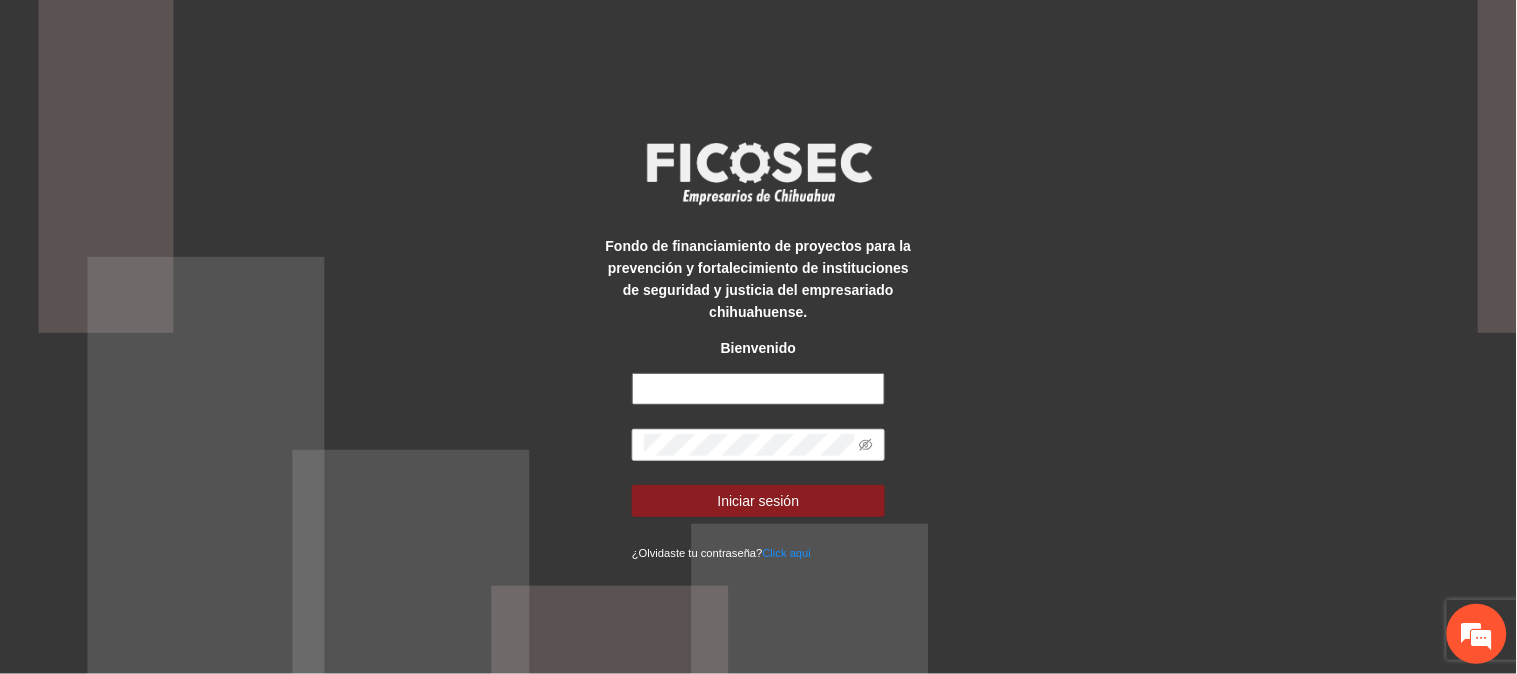 scroll, scrollTop: 0, scrollLeft: 0, axis: both 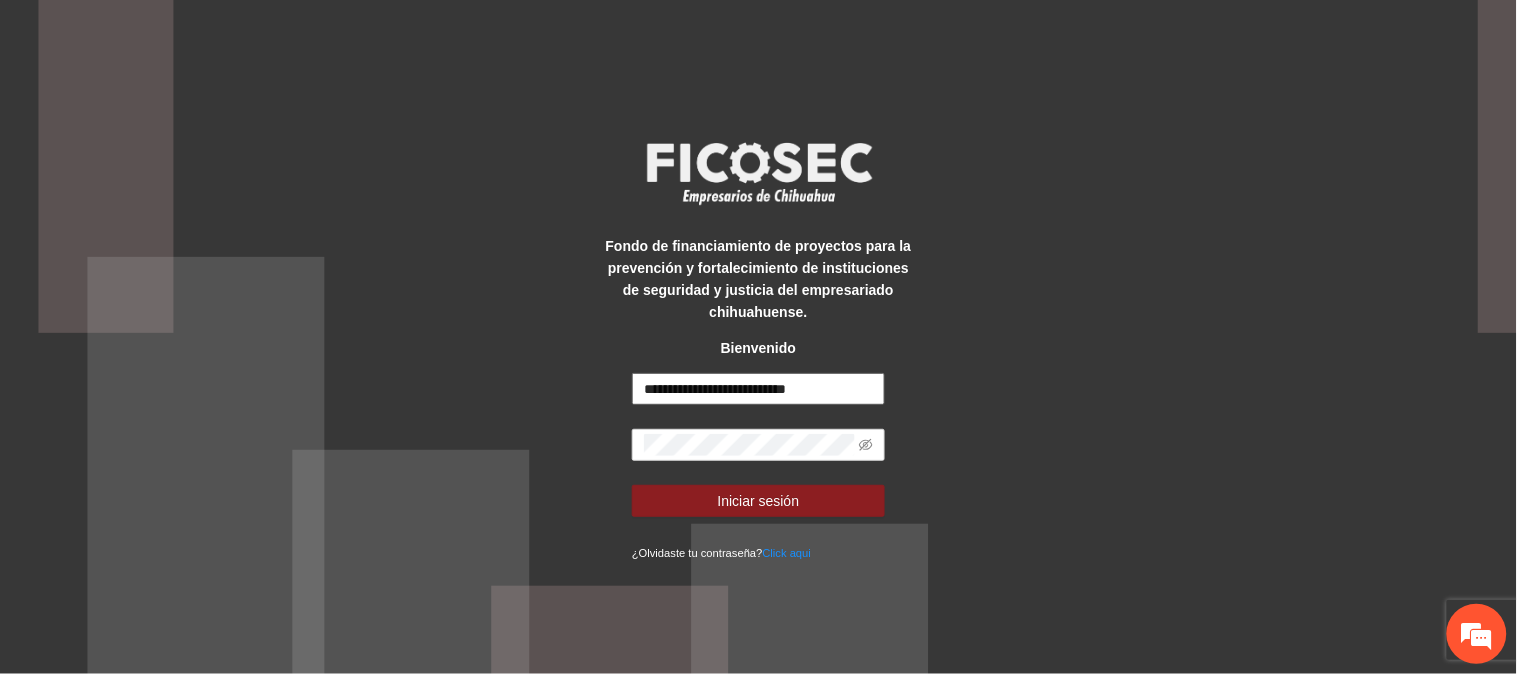 click on "Iniciar sesión" at bounding box center [758, 501] 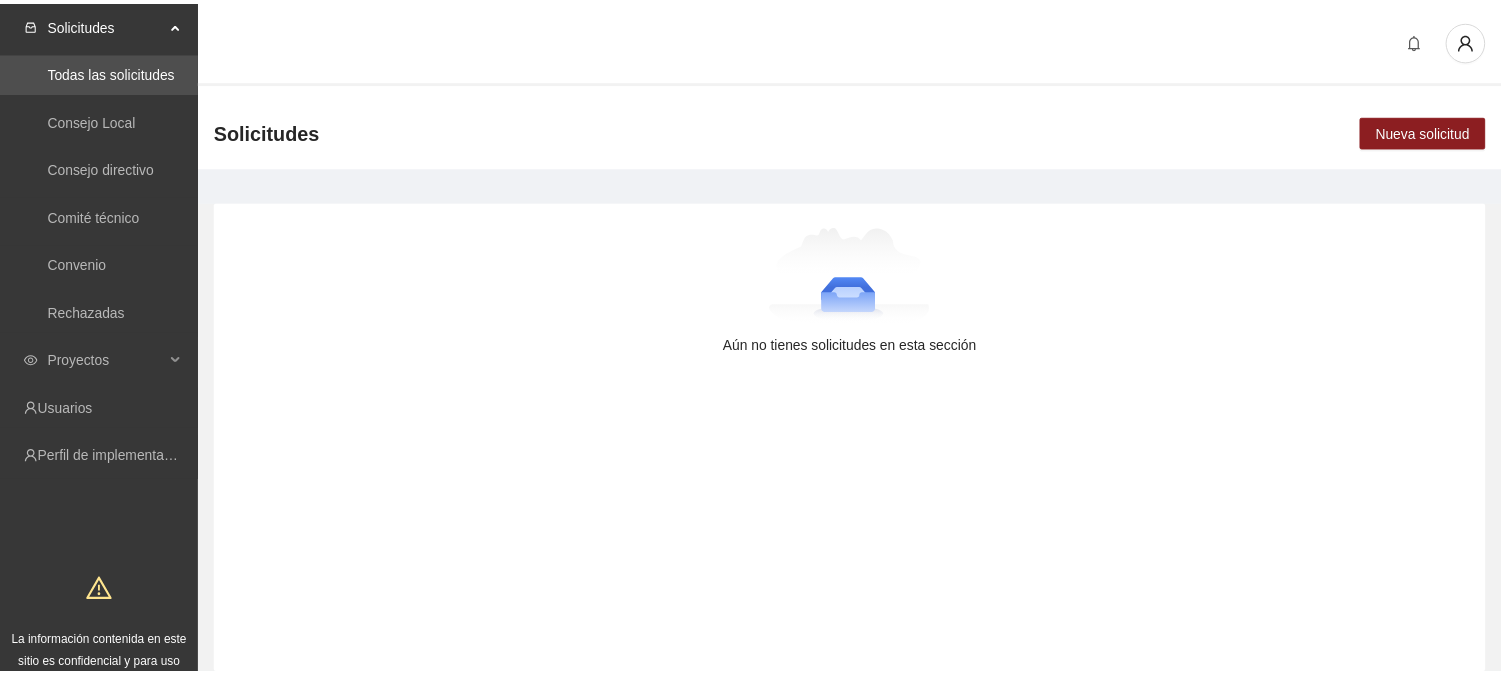 scroll, scrollTop: 0, scrollLeft: 0, axis: both 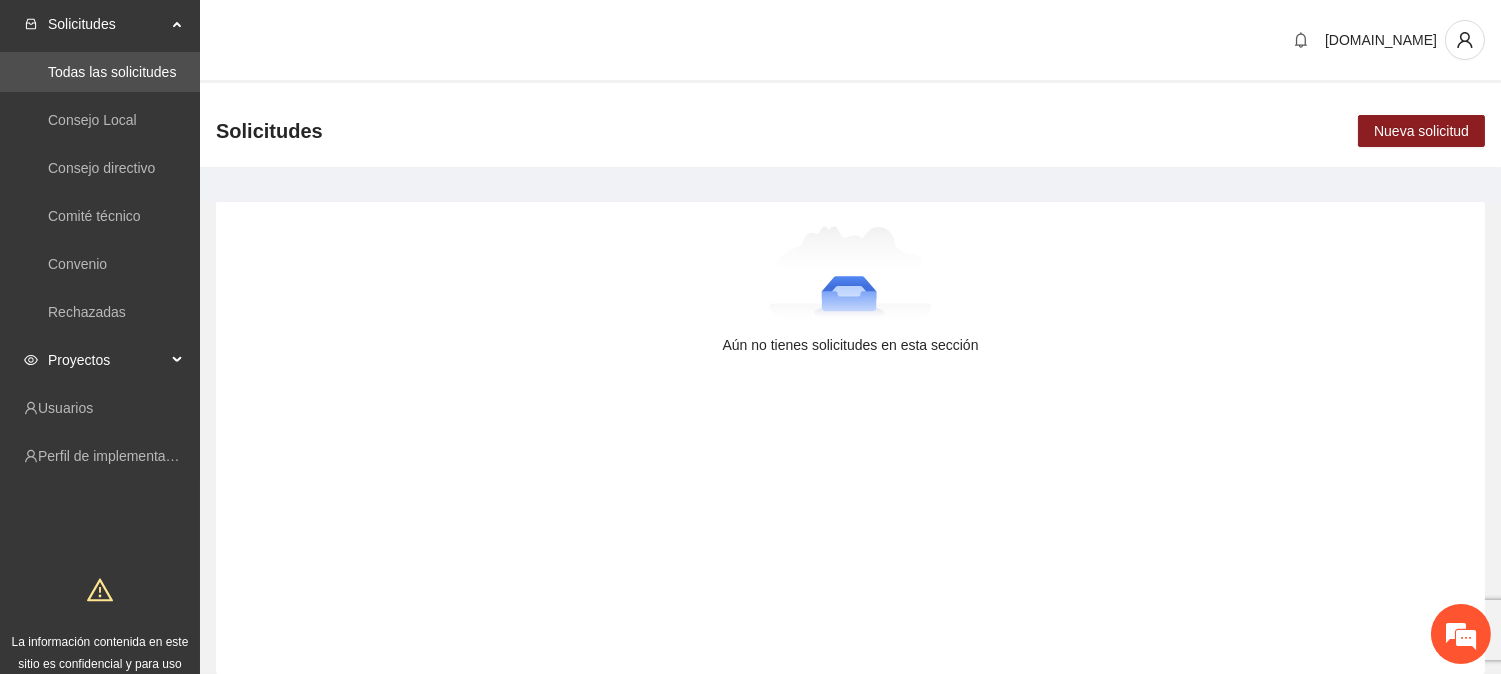 click on "Proyectos" at bounding box center [107, 360] 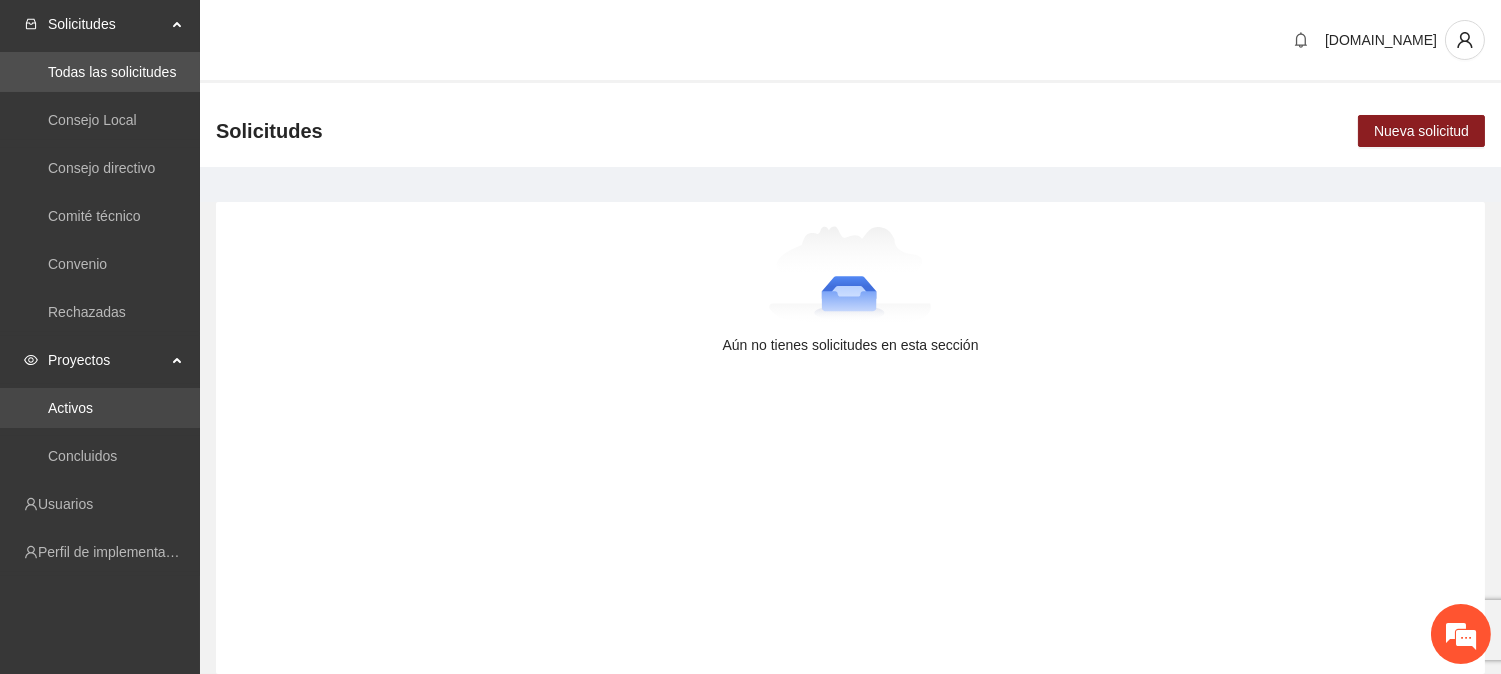 click on "Activos" at bounding box center [70, 408] 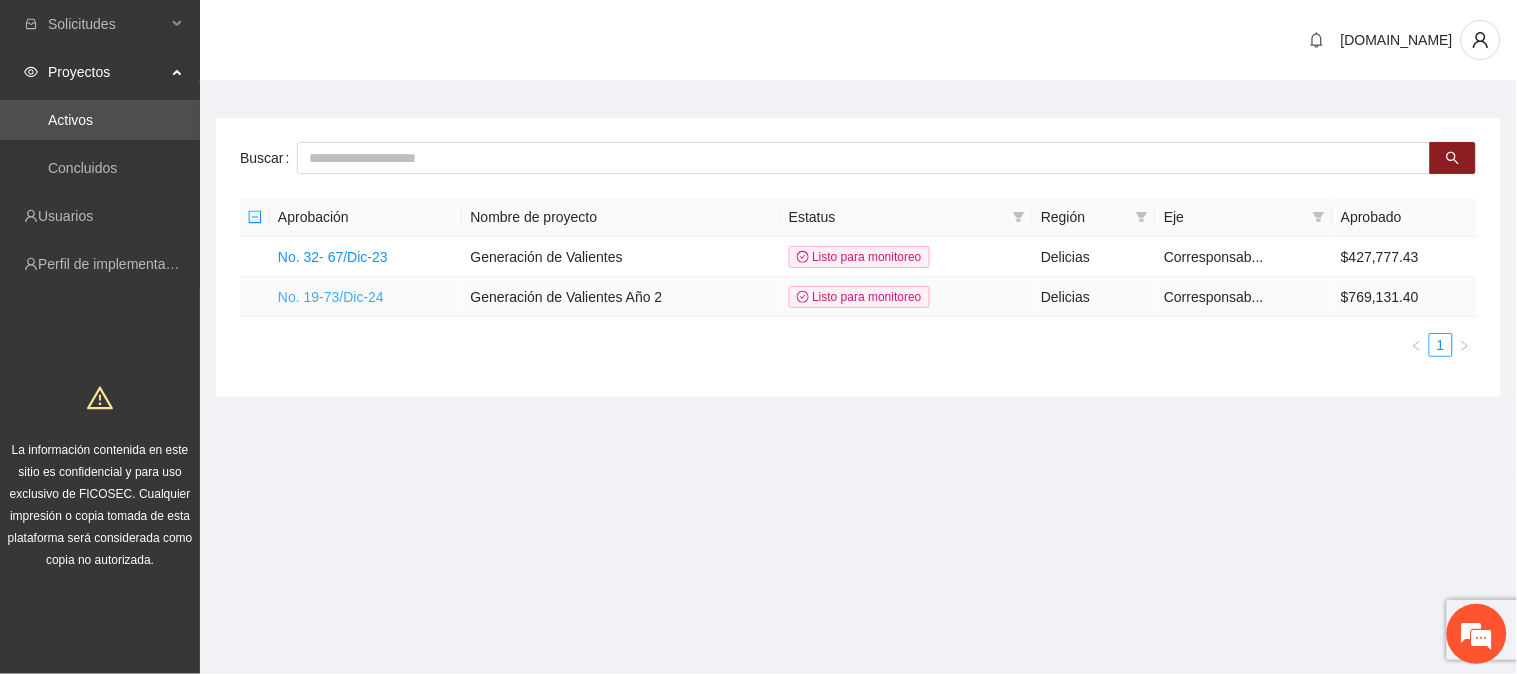 click on "No. 19-73/Dic-24" at bounding box center (331, 297) 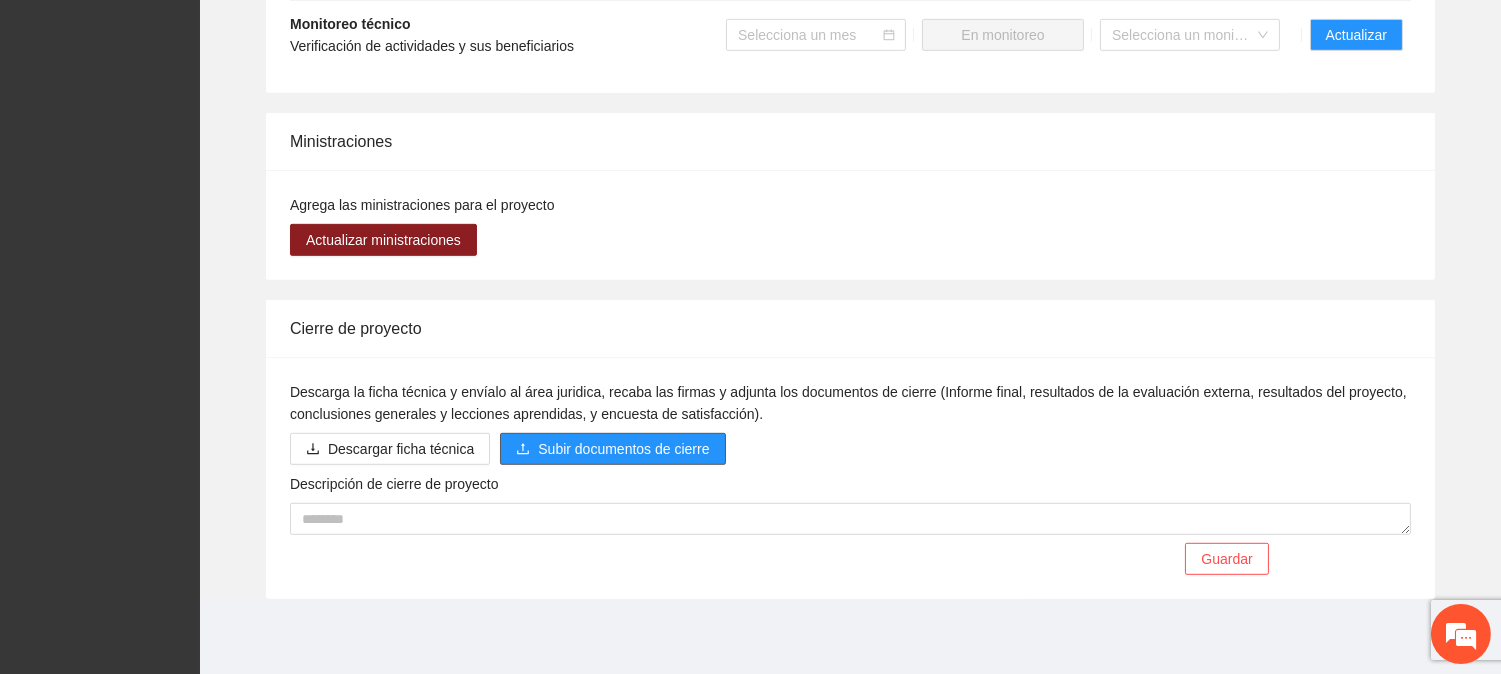 scroll, scrollTop: 1755, scrollLeft: 0, axis: vertical 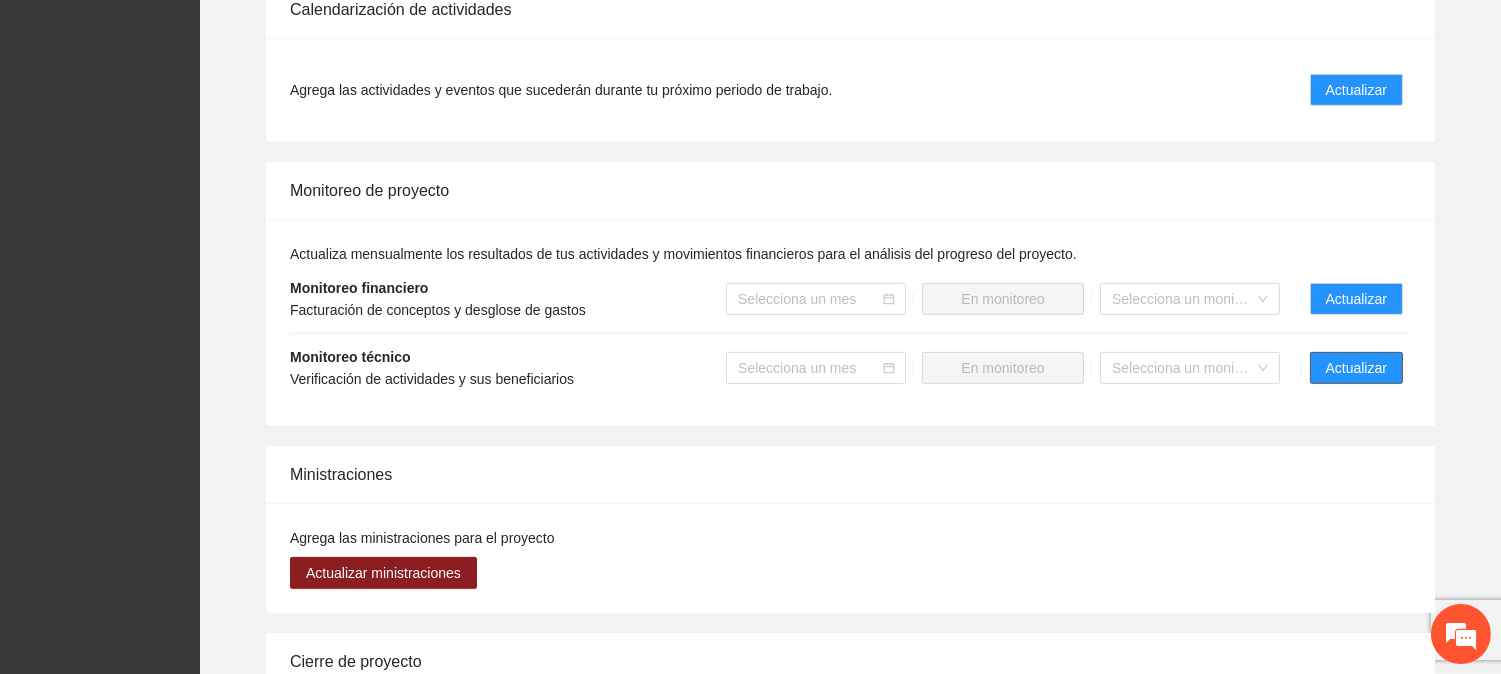 click on "Actualizar" at bounding box center (1356, 368) 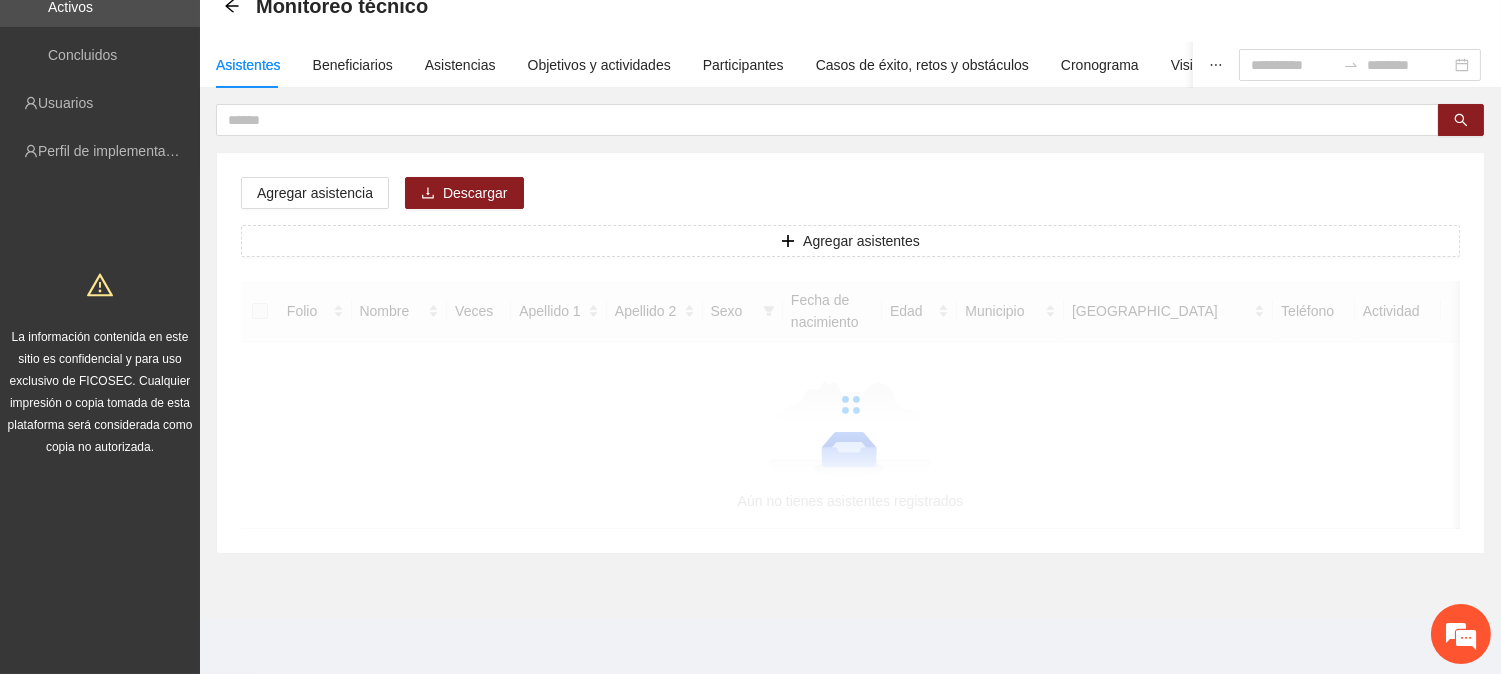 scroll, scrollTop: 0, scrollLeft: 0, axis: both 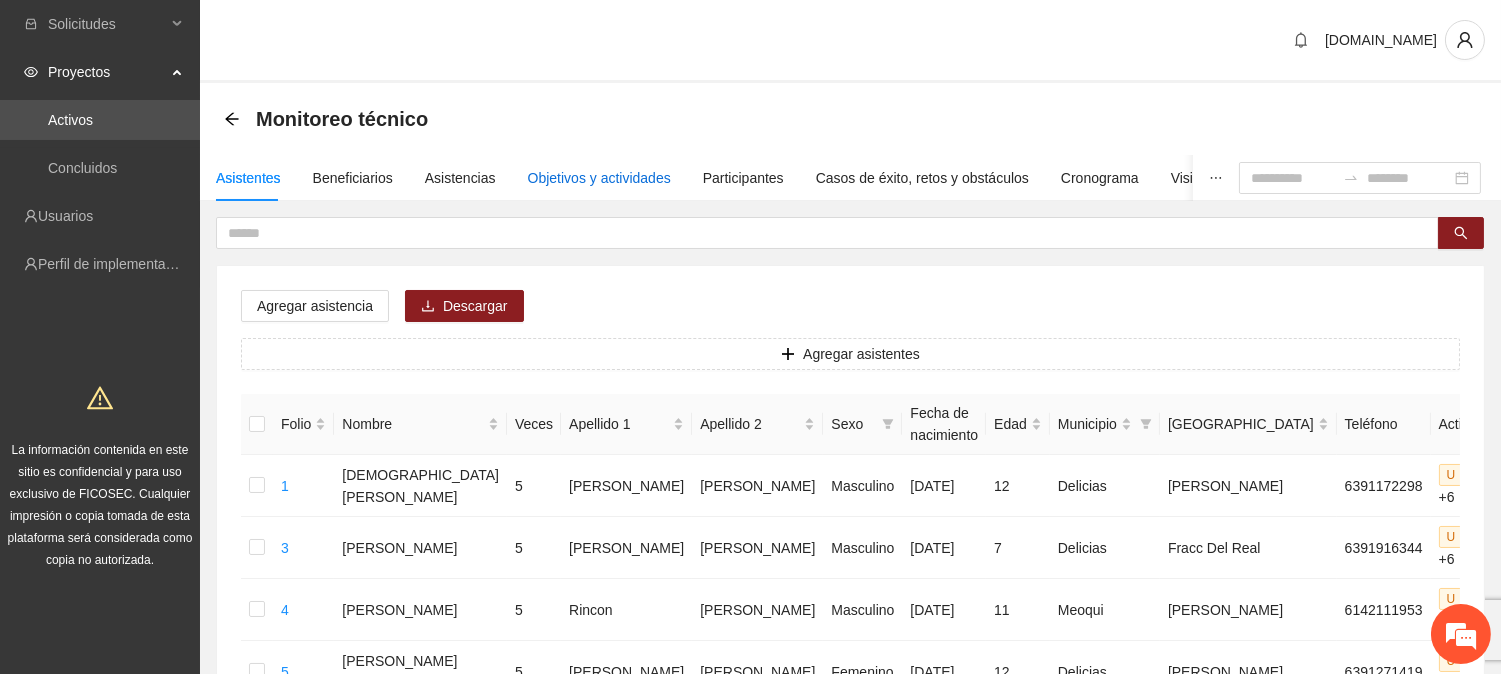 click on "Objetivos y actividades" at bounding box center (599, 178) 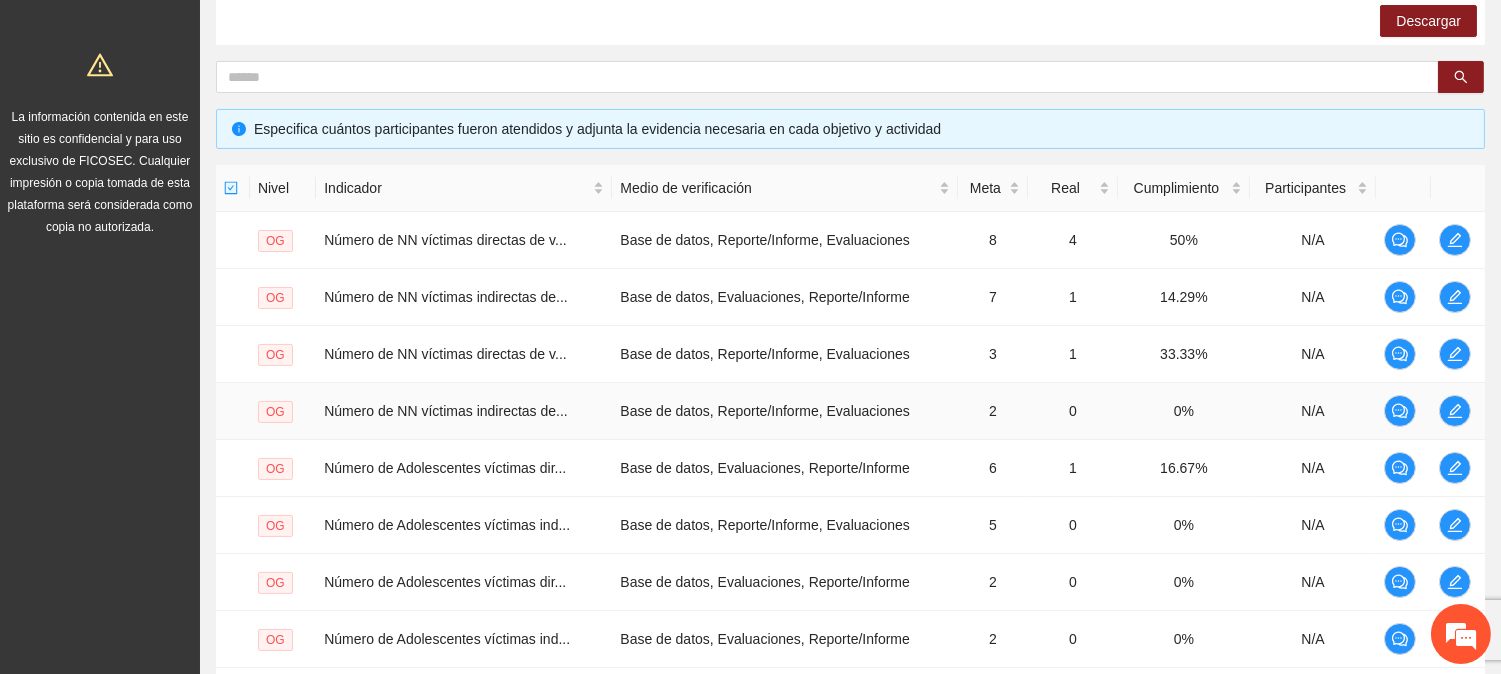 scroll, scrollTop: 633, scrollLeft: 0, axis: vertical 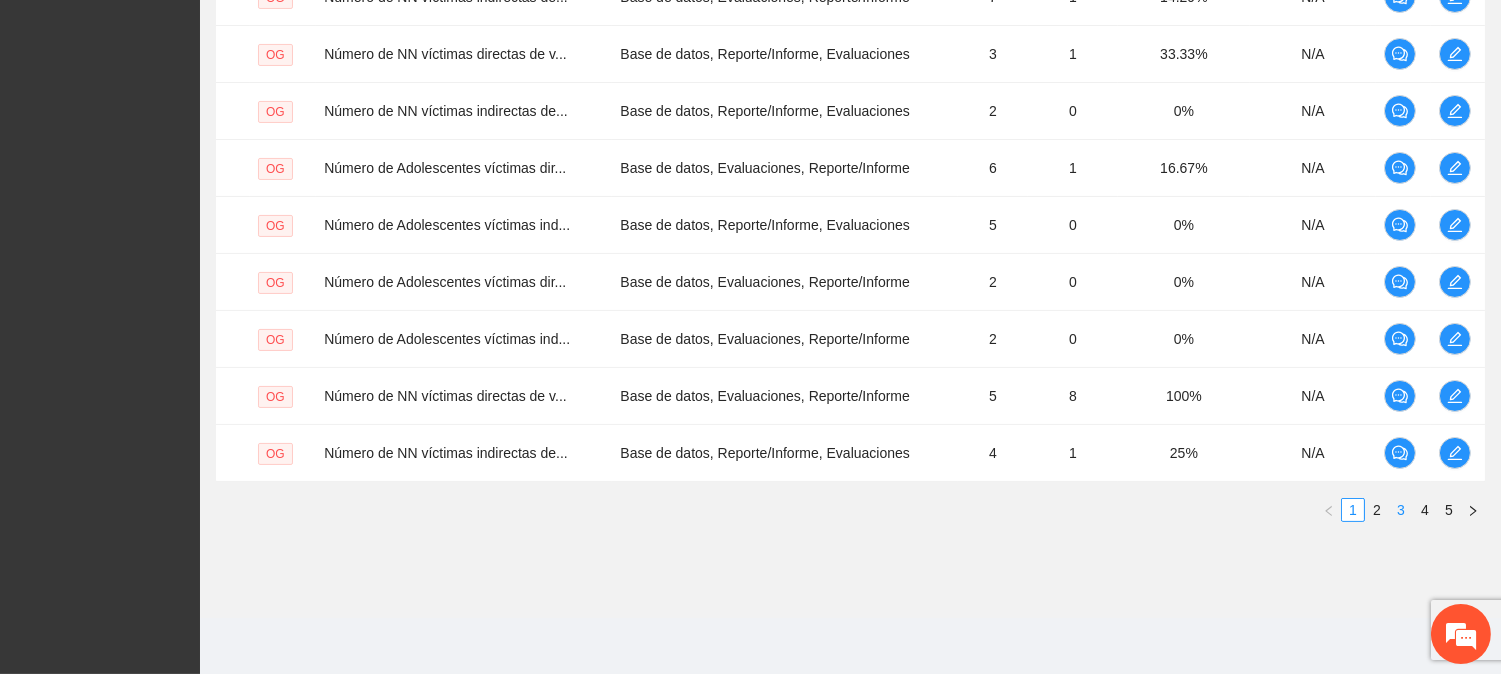 click on "3" at bounding box center (1401, 510) 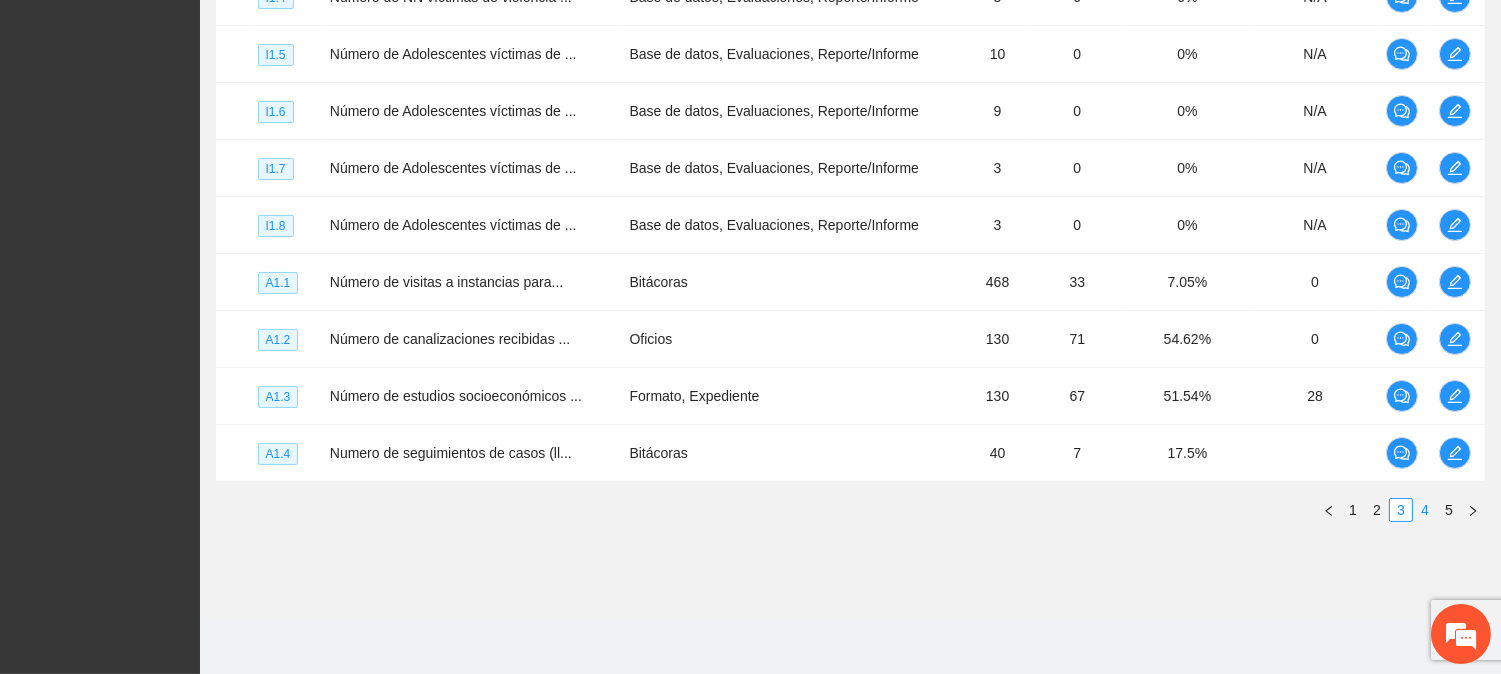 click on "4" at bounding box center [1425, 510] 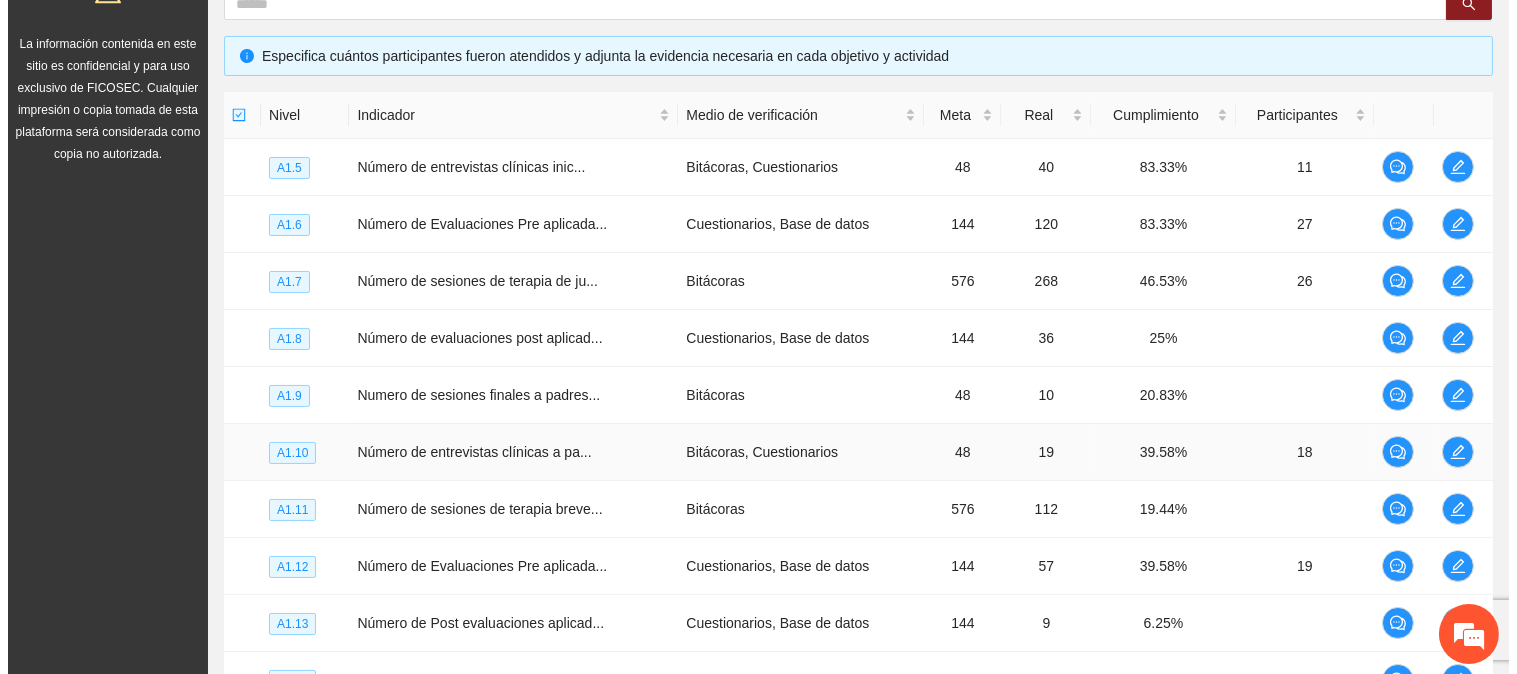 scroll, scrollTop: 411, scrollLeft: 0, axis: vertical 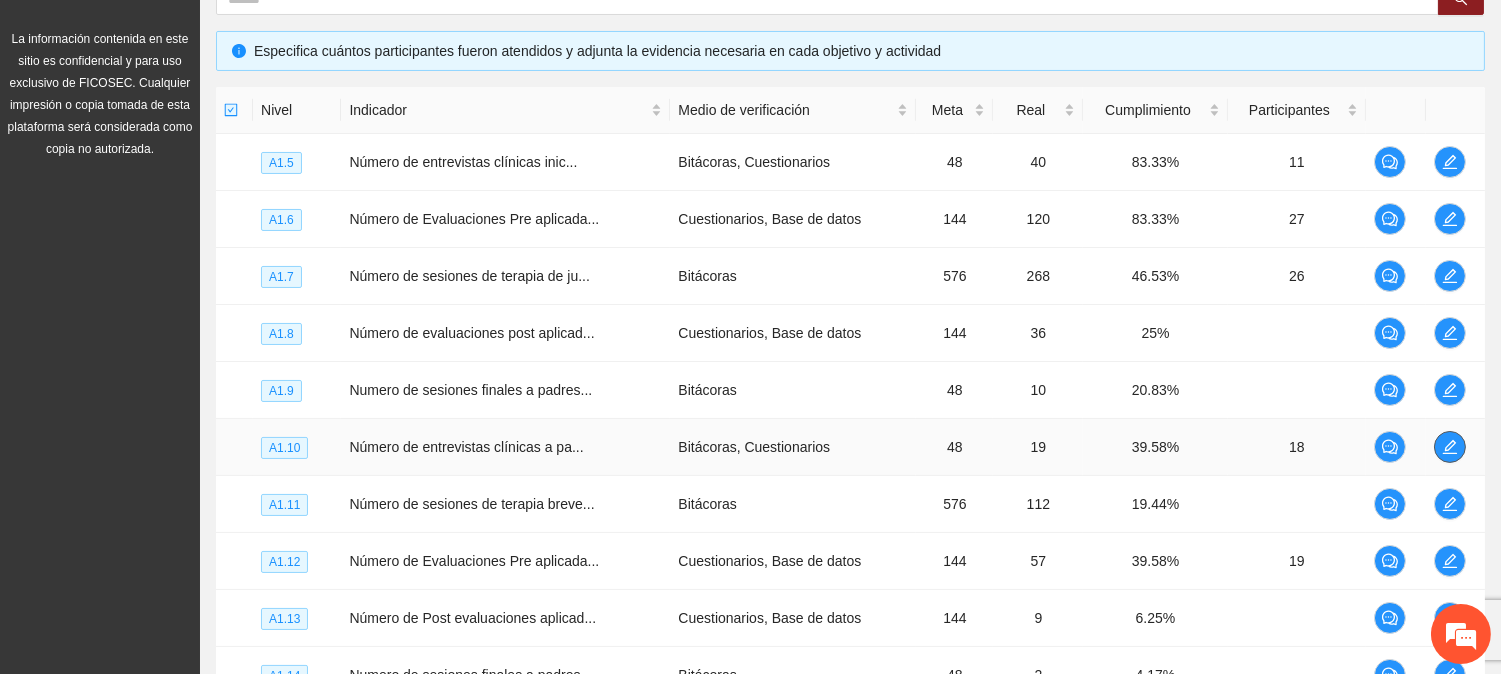 click 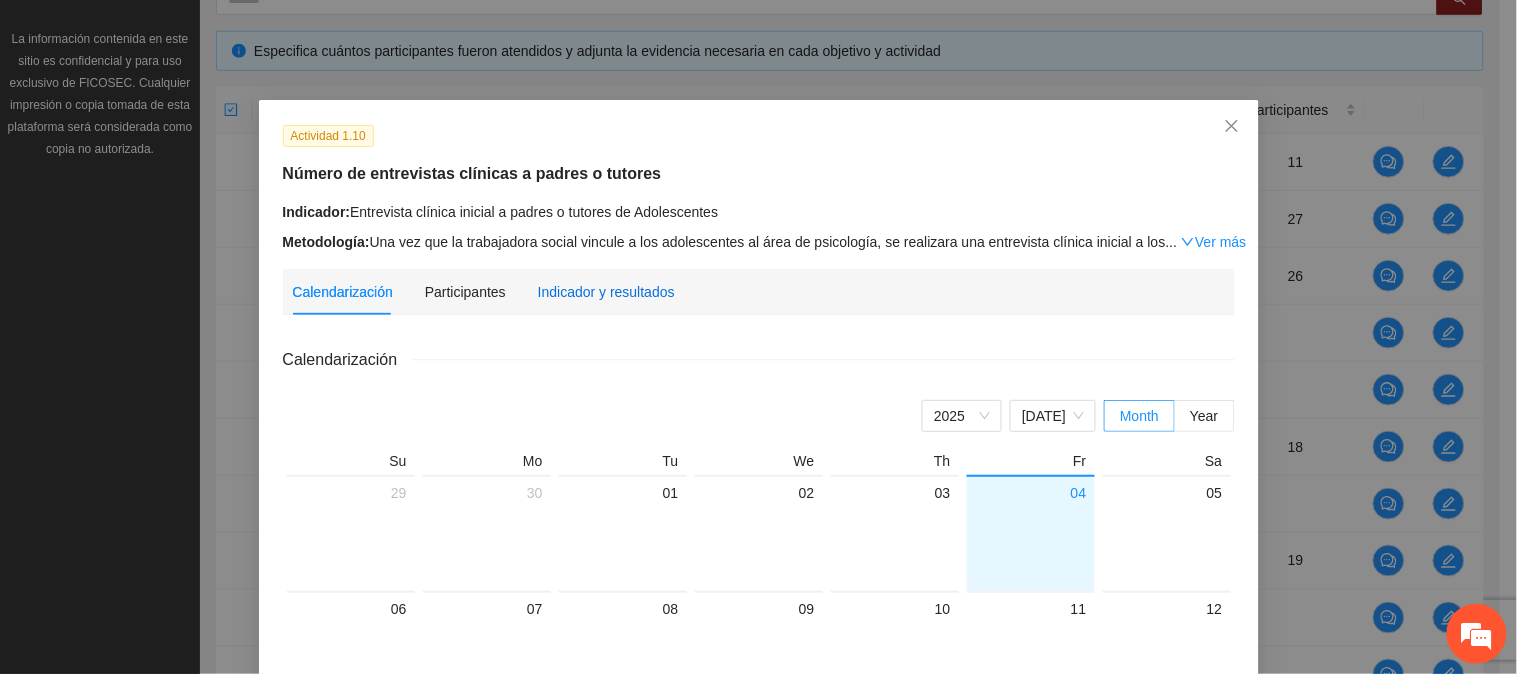 click on "Indicador y resultados" at bounding box center [606, 292] 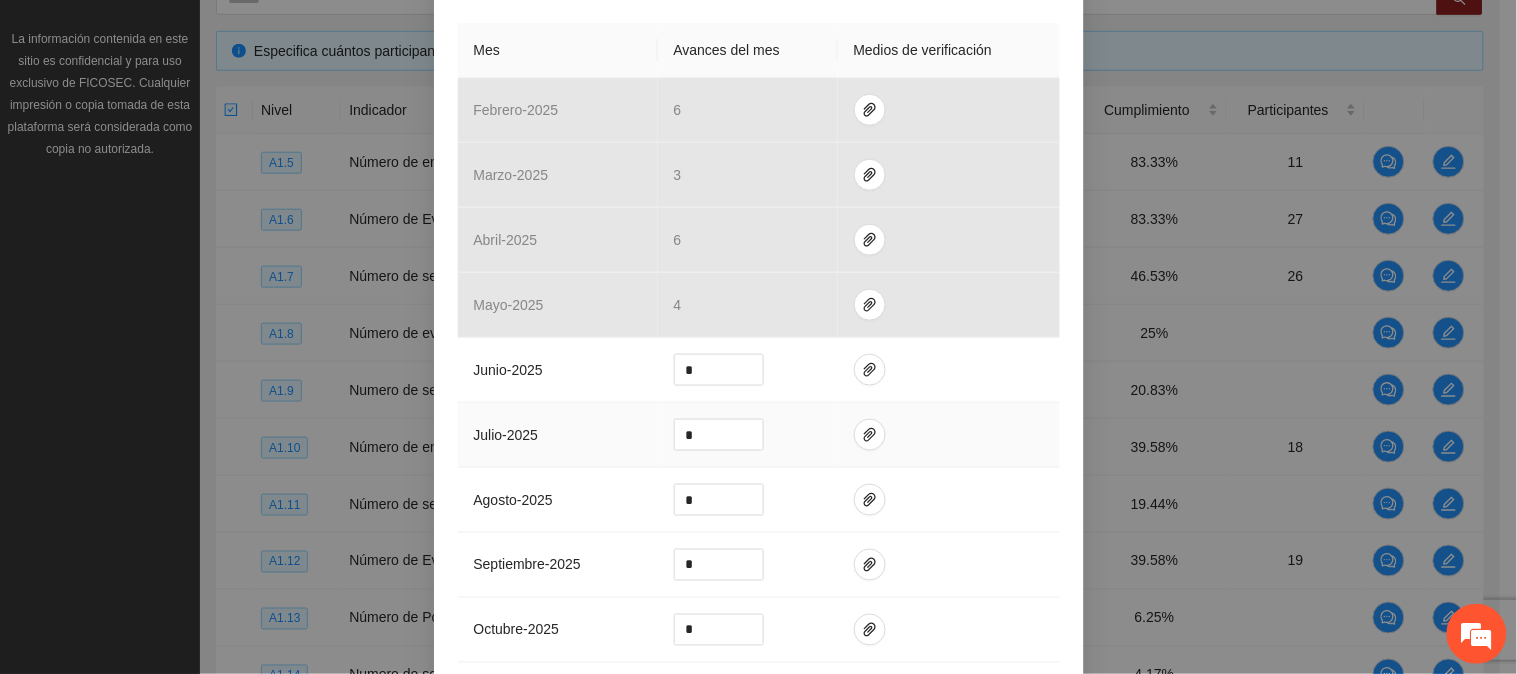 scroll, scrollTop: 333, scrollLeft: 0, axis: vertical 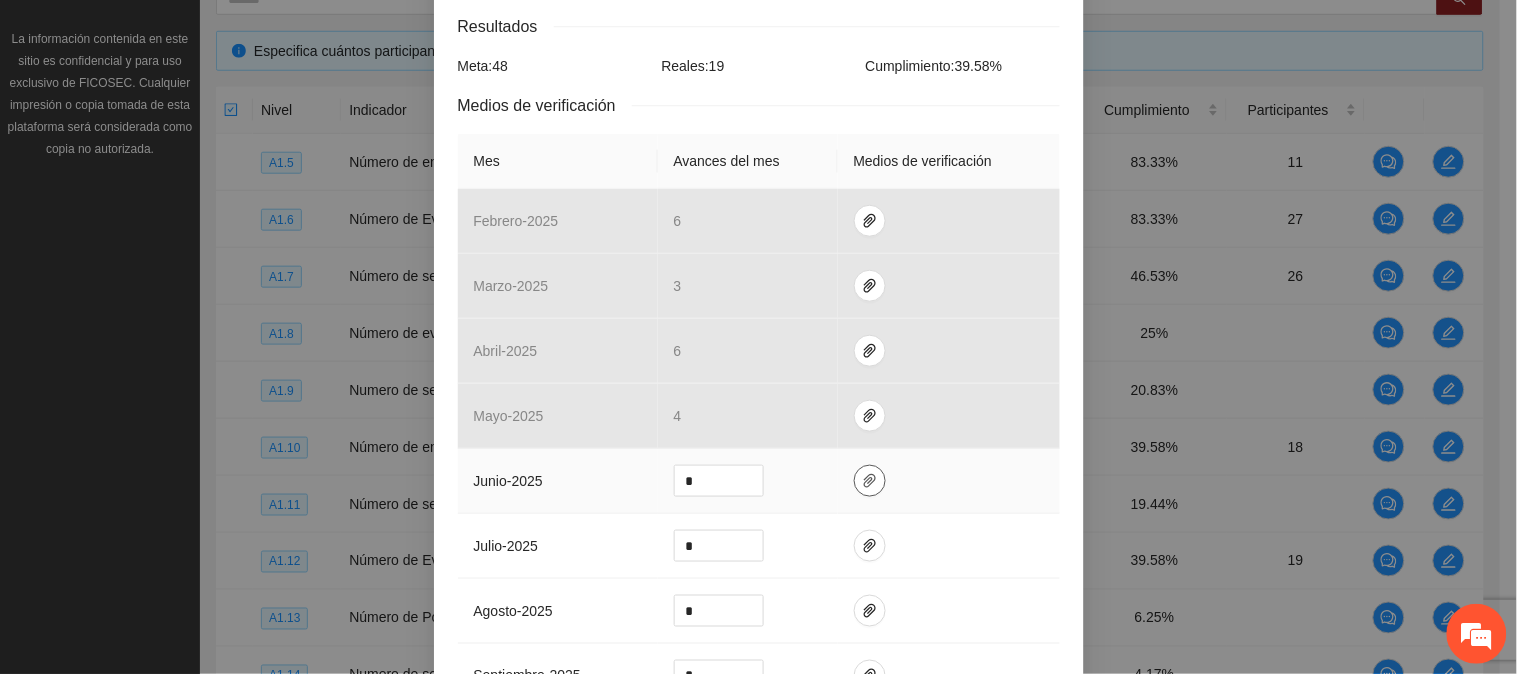 click at bounding box center (870, 481) 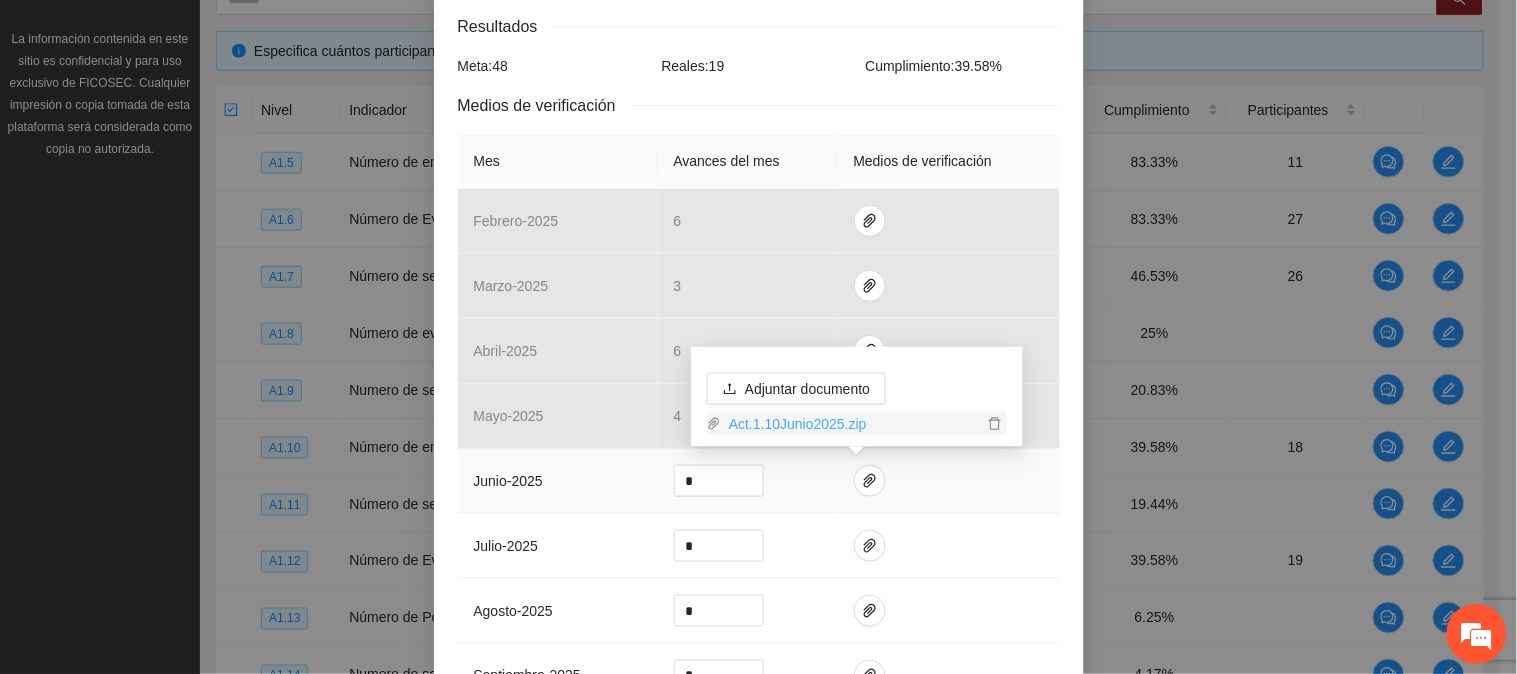 click on "Act.1.10Junio2025.zip" at bounding box center [852, 424] 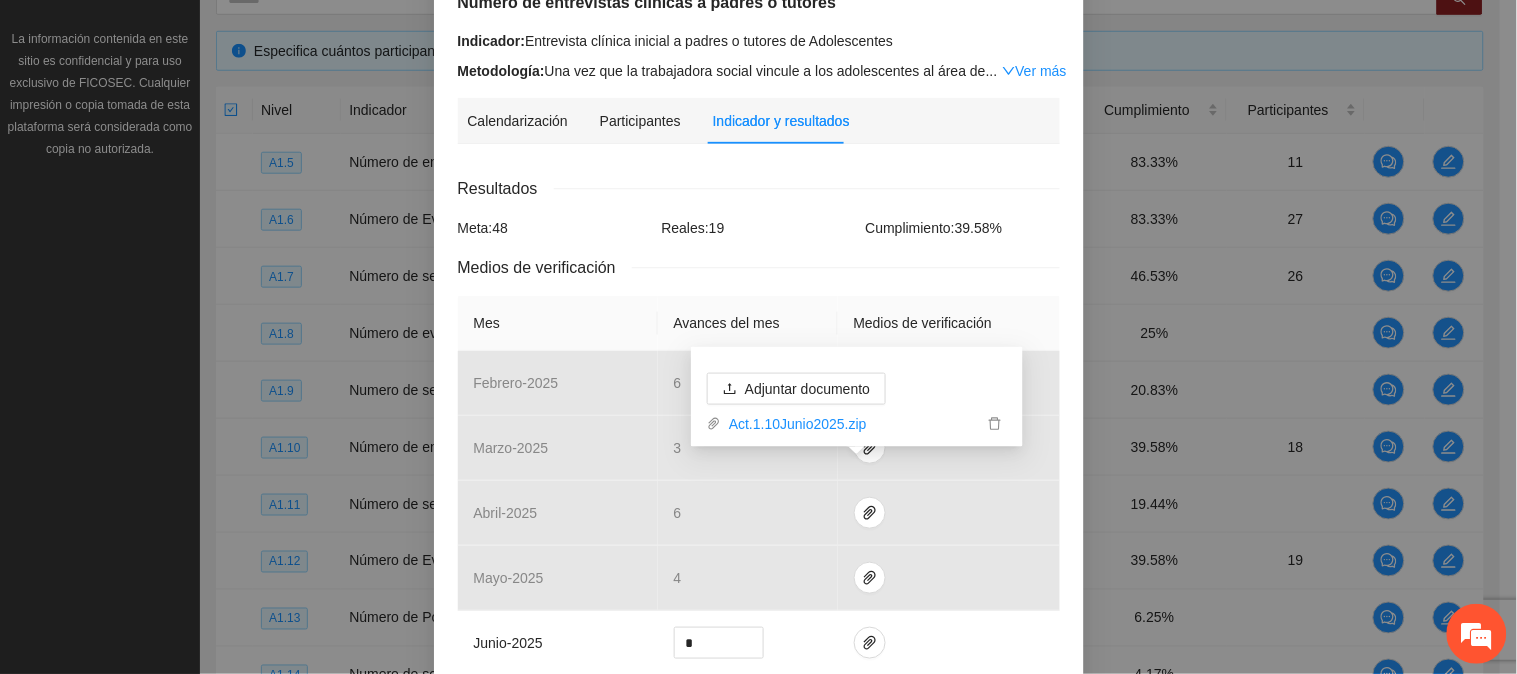 scroll, scrollTop: 111, scrollLeft: 0, axis: vertical 